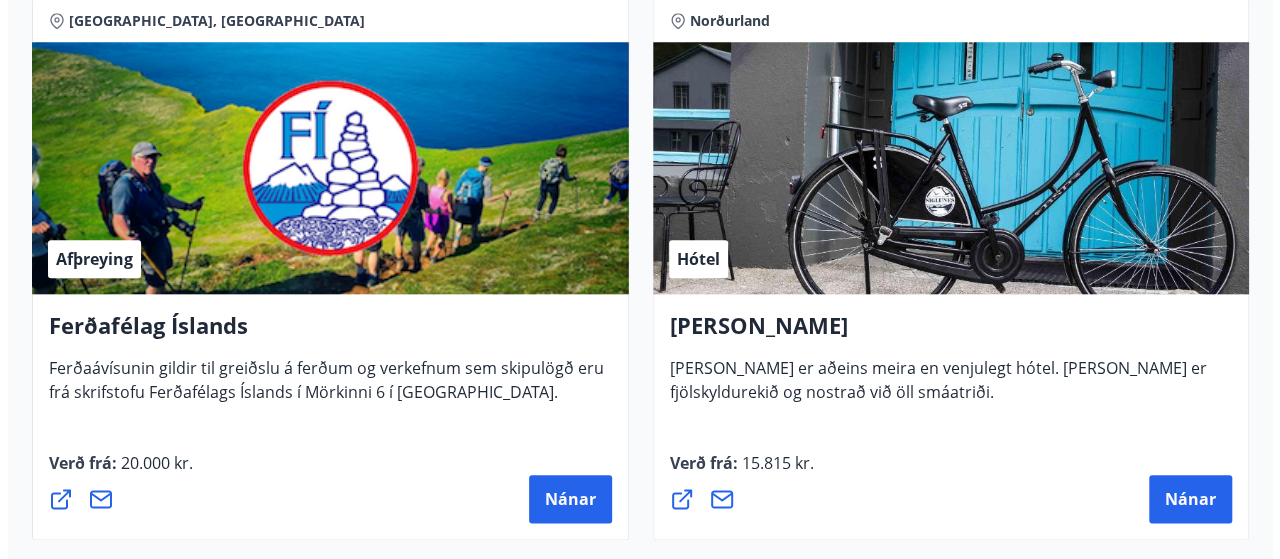 scroll, scrollTop: 938, scrollLeft: 0, axis: vertical 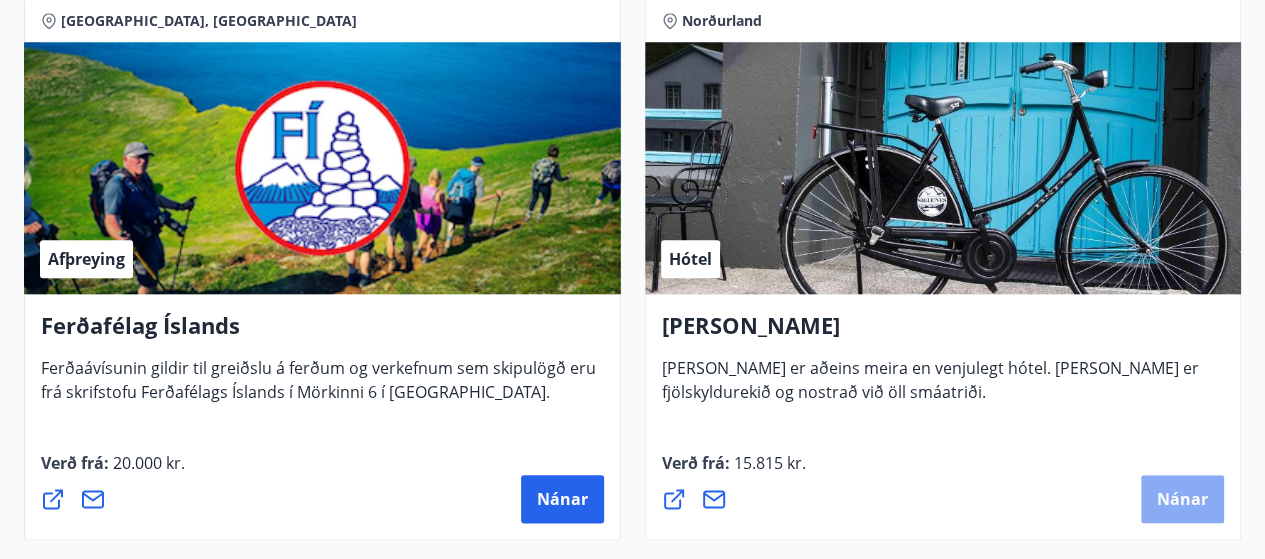 click on "Nánar" at bounding box center [1182, 499] 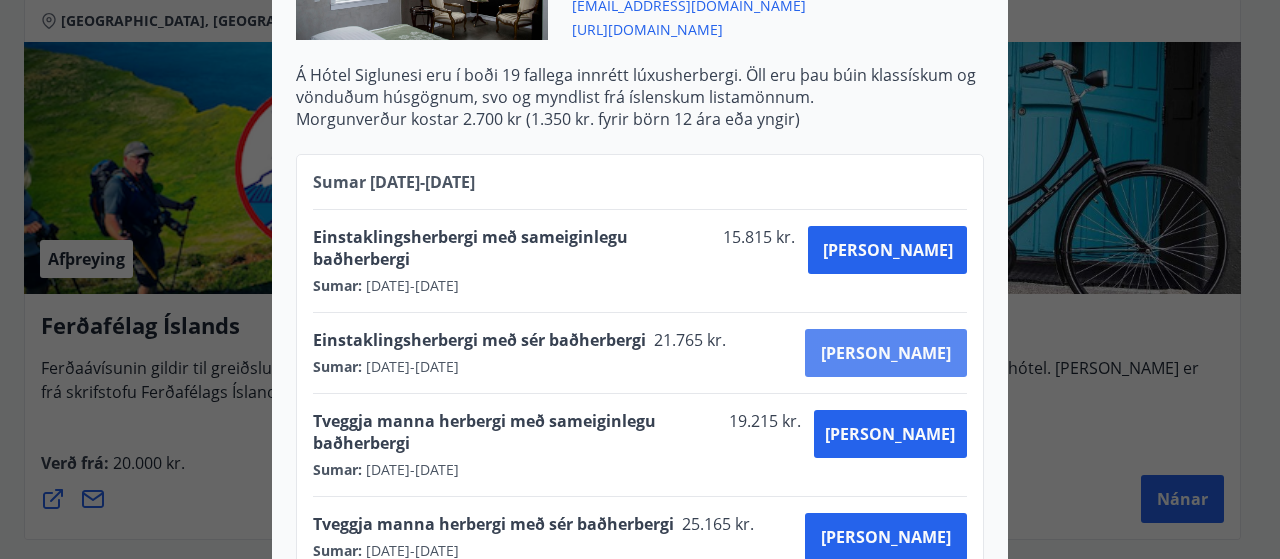 scroll, scrollTop: 841, scrollLeft: 0, axis: vertical 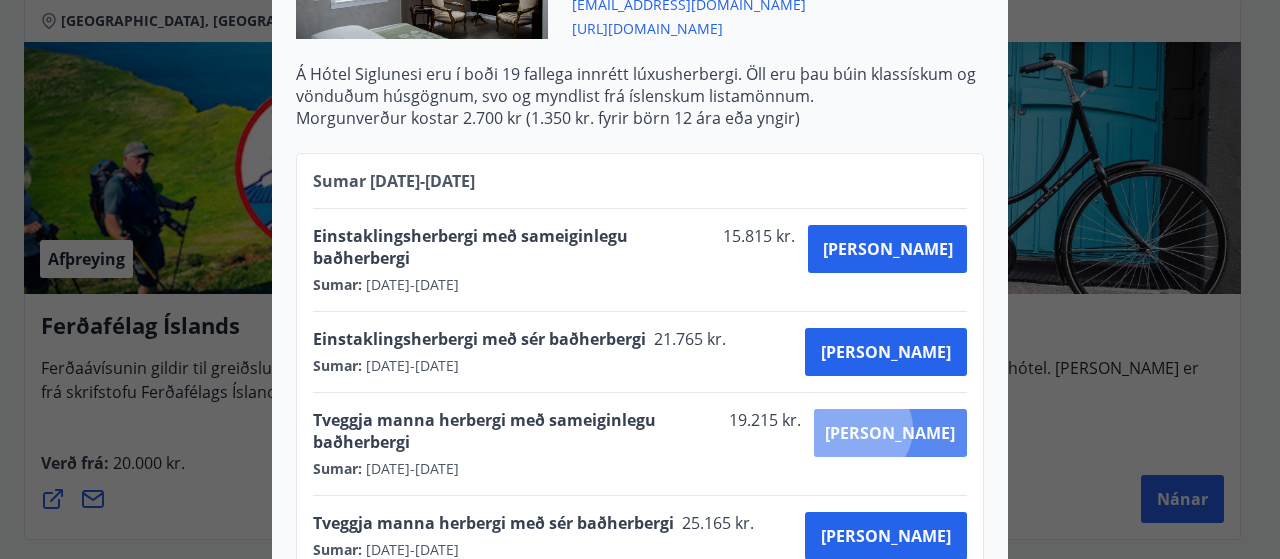 click on "[PERSON_NAME]" at bounding box center [890, 433] 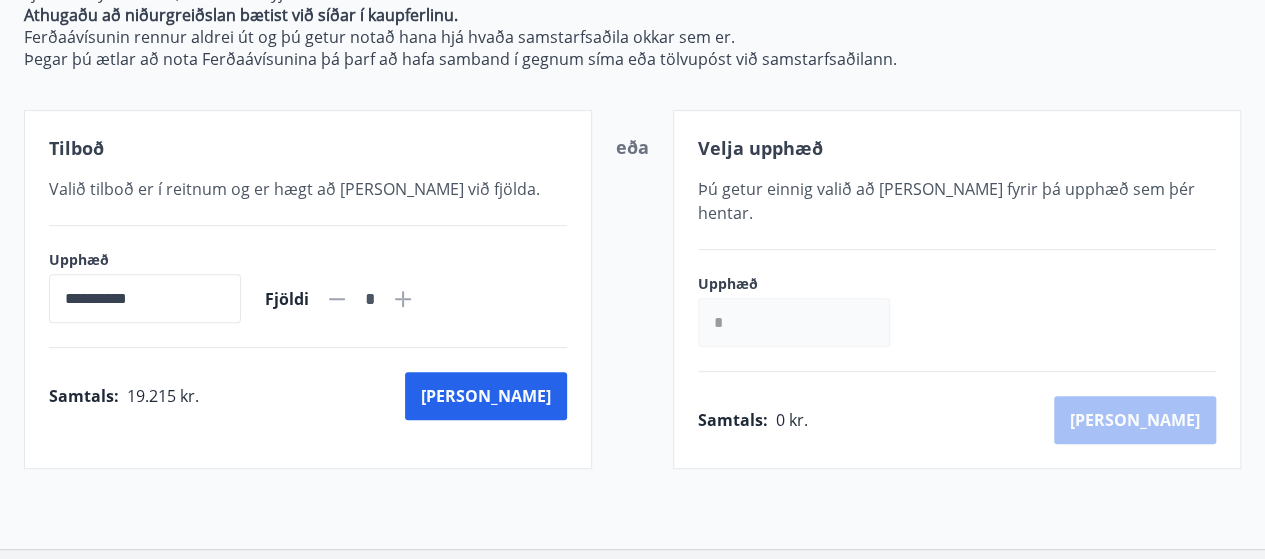 scroll, scrollTop: 445, scrollLeft: 0, axis: vertical 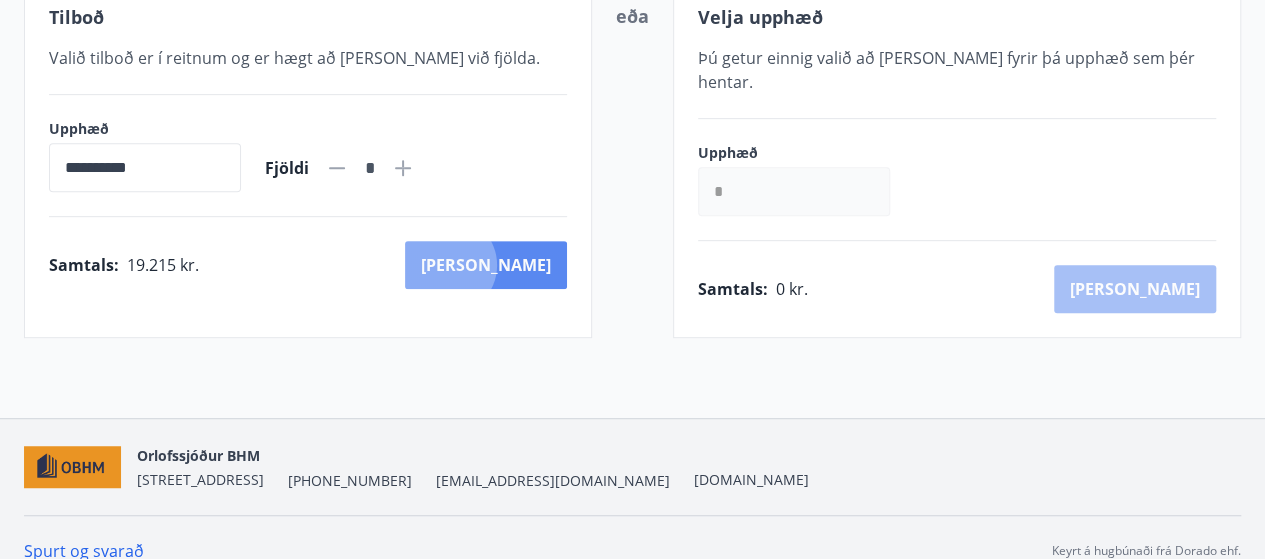 click on "[PERSON_NAME]" at bounding box center (486, 265) 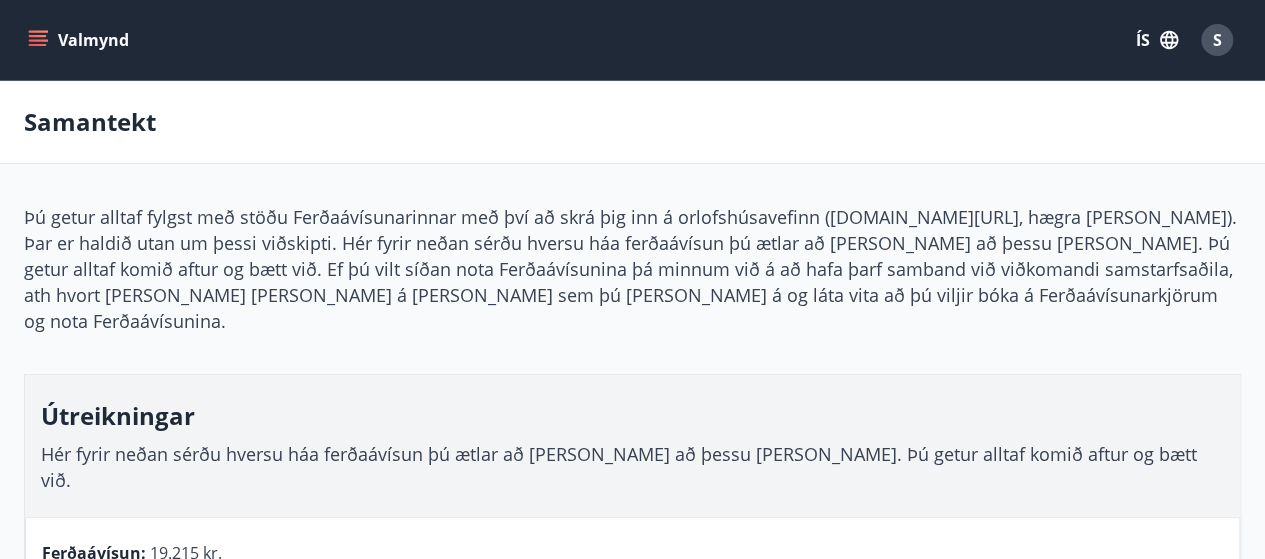 scroll, scrollTop: 156, scrollLeft: 0, axis: vertical 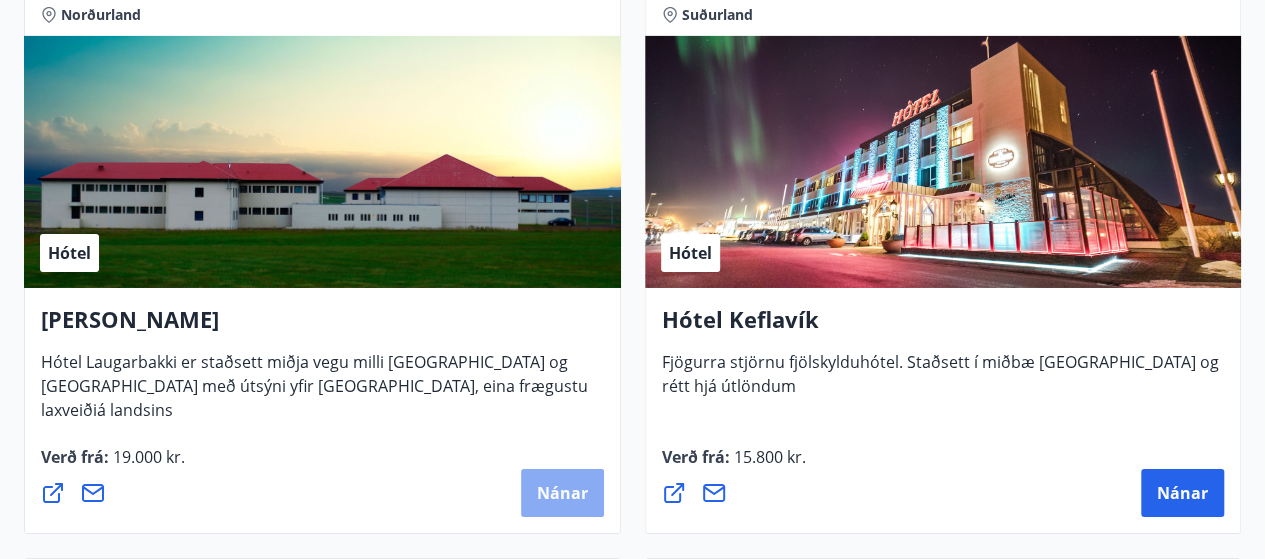 click on "Nánar" at bounding box center [562, 493] 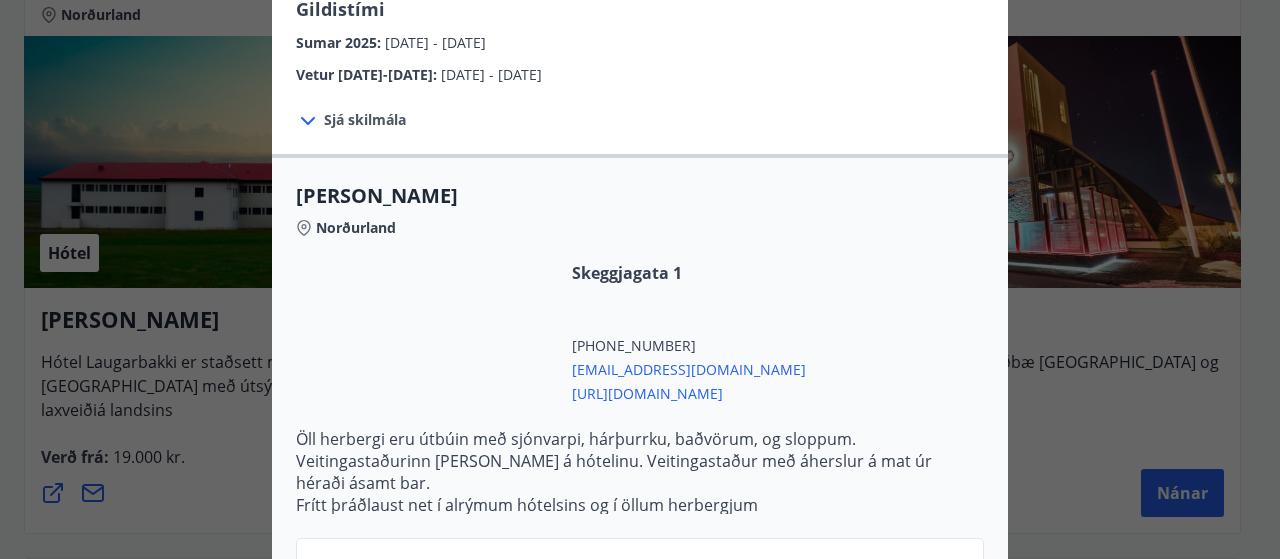 scroll, scrollTop: 688, scrollLeft: 0, axis: vertical 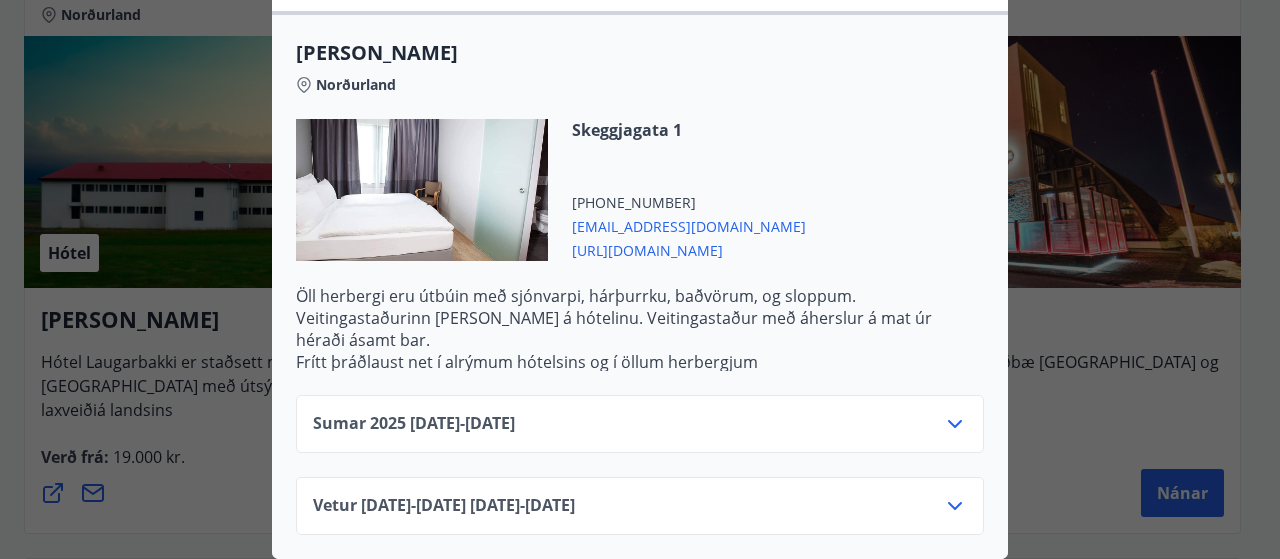 click on "Vetur 2025-2026   01.10.25  -  30.04.26" at bounding box center (444, 506) 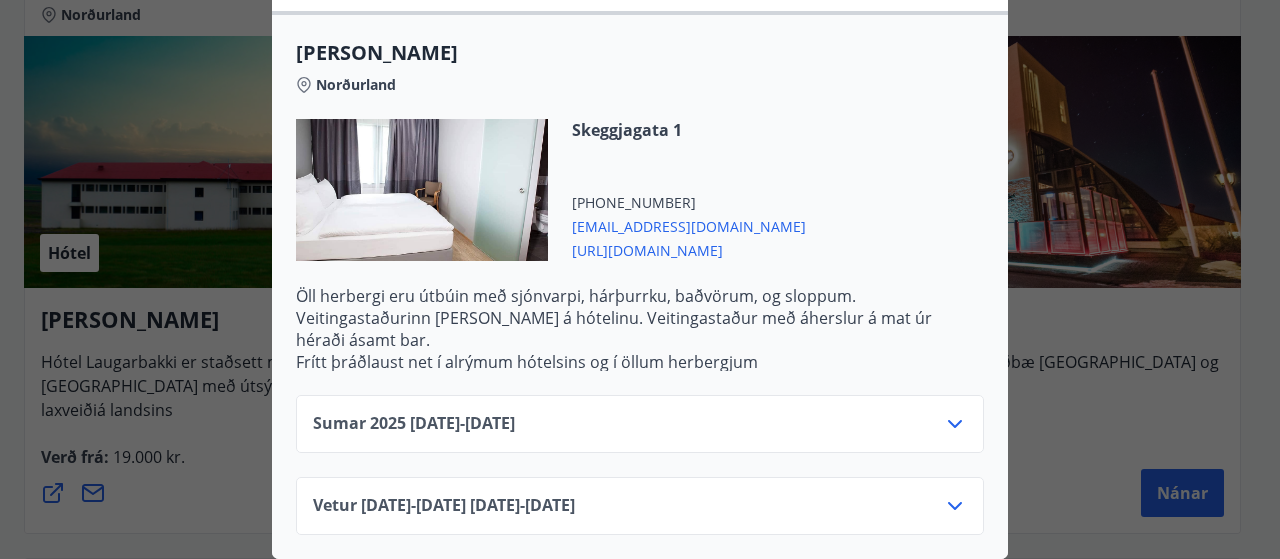 click 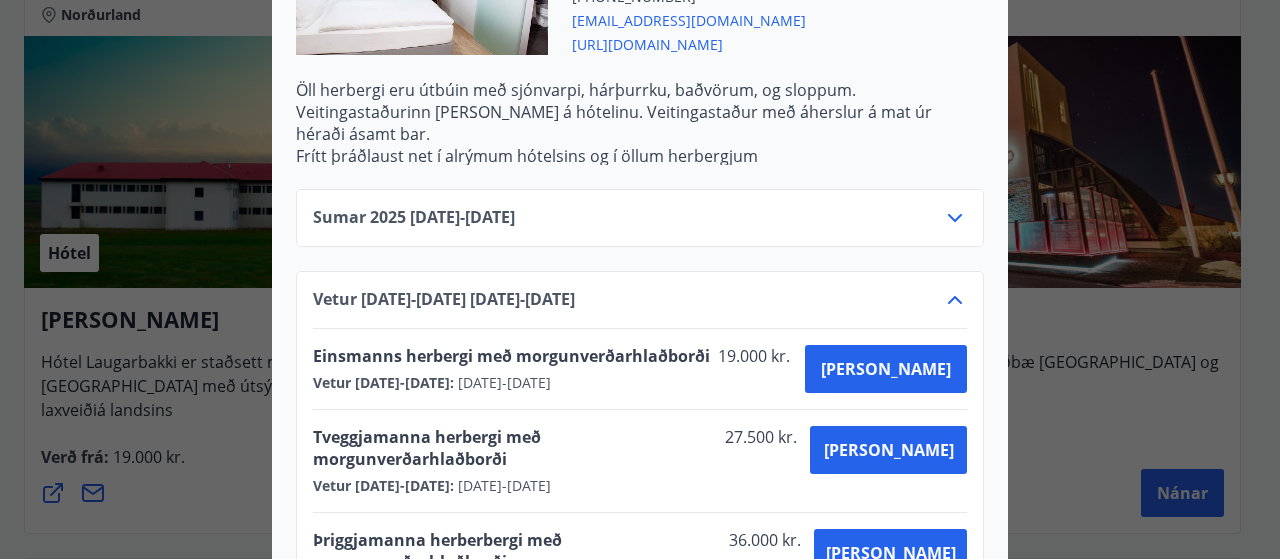 scroll, scrollTop: 880, scrollLeft: 0, axis: vertical 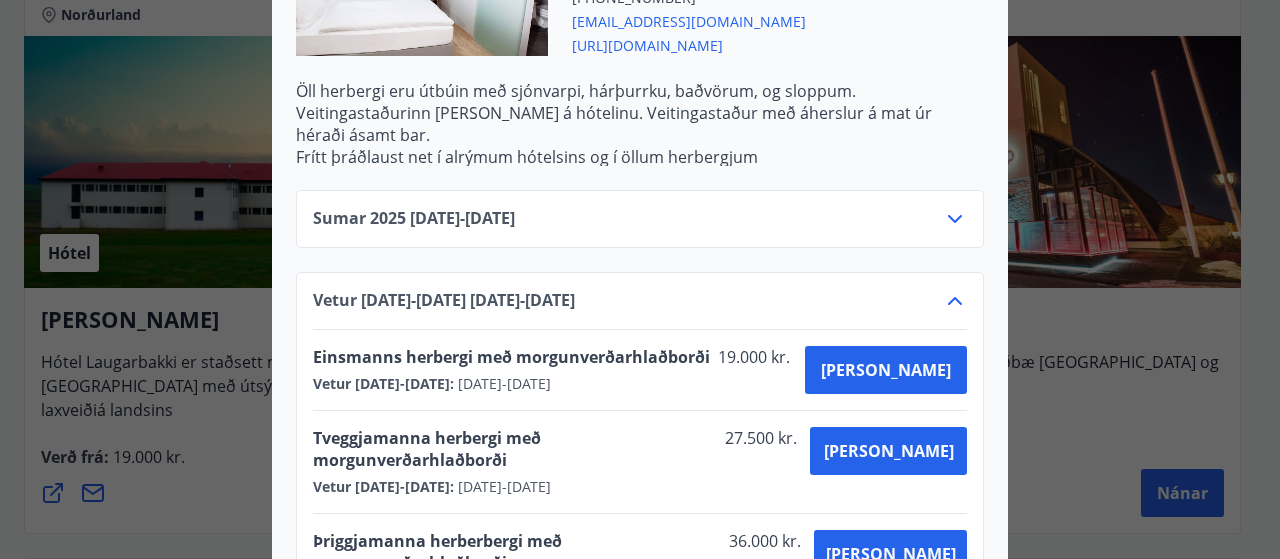 click on "Sumar 2025   01.06.25  -  30.09.25" at bounding box center (640, 227) 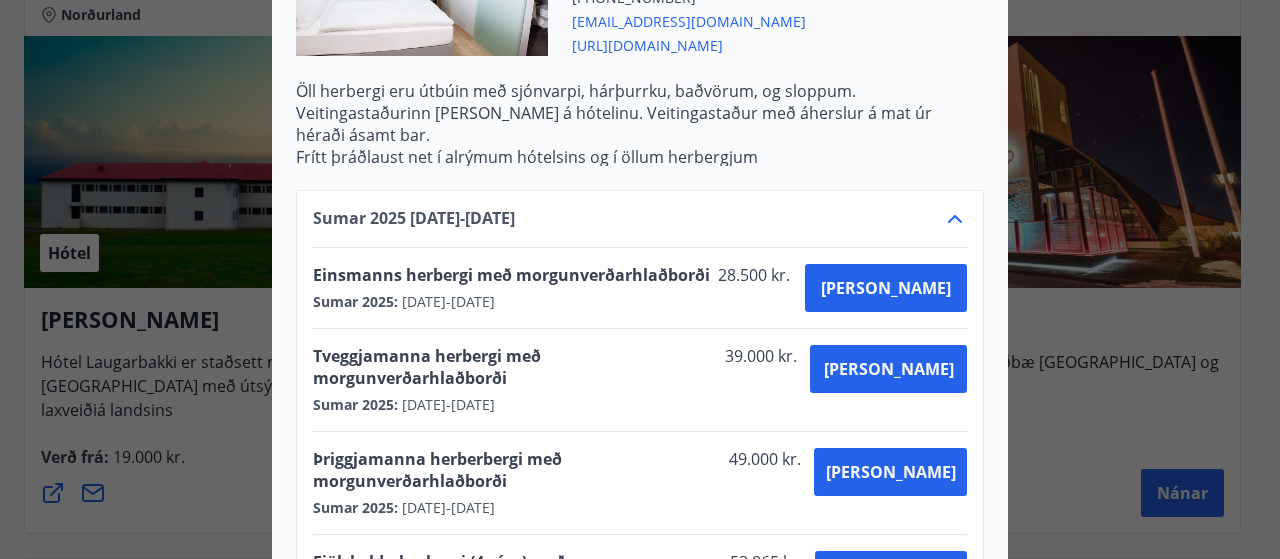 scroll, scrollTop: 1011, scrollLeft: 0, axis: vertical 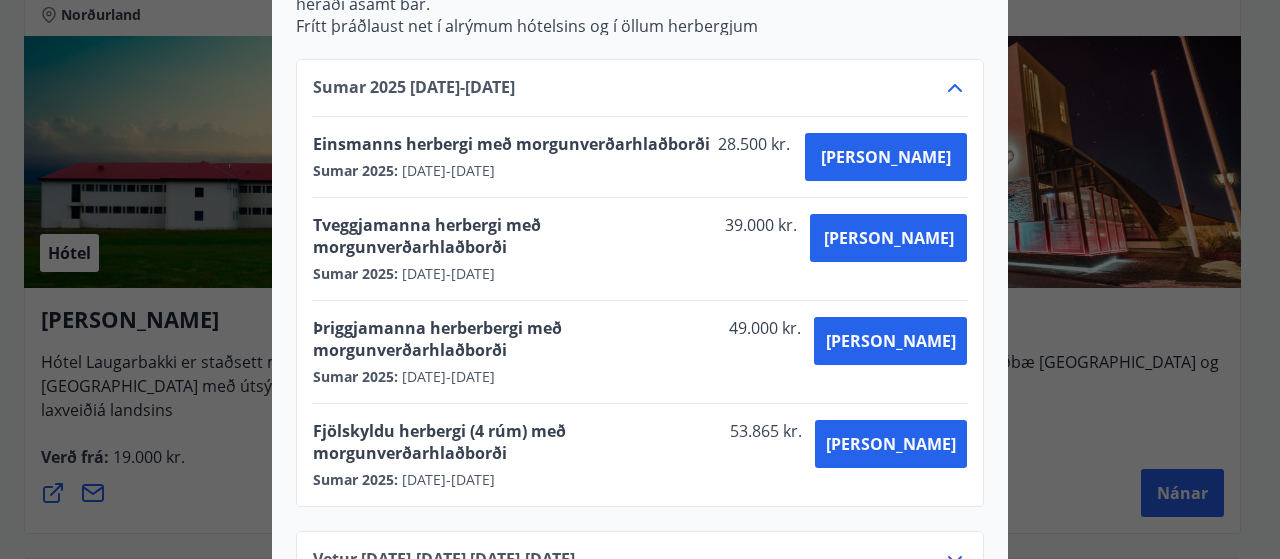 click 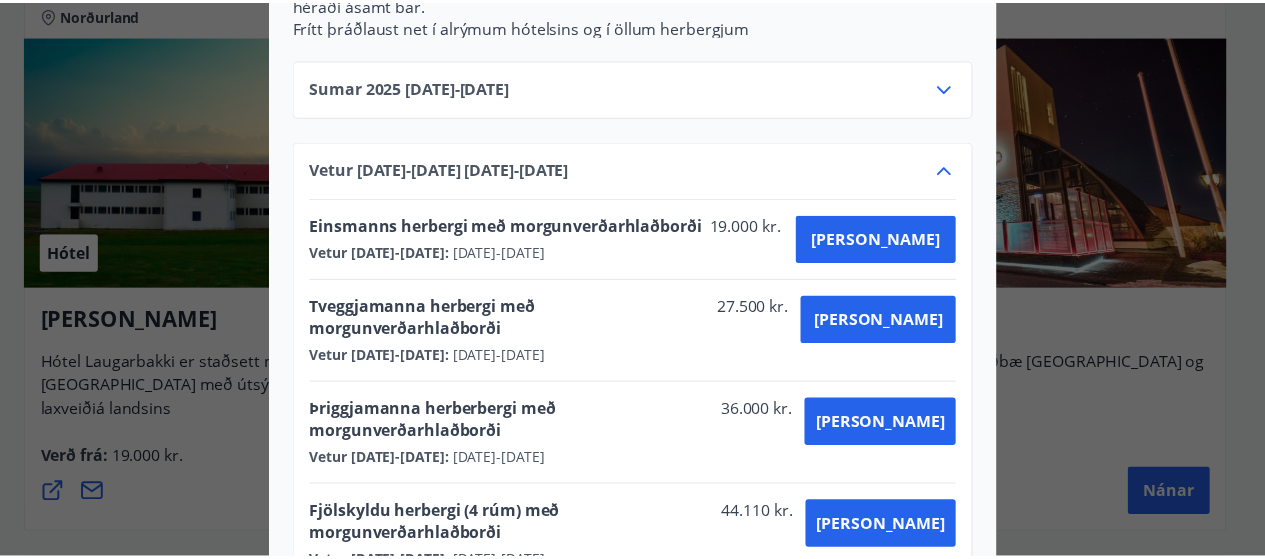scroll, scrollTop: 0, scrollLeft: 0, axis: both 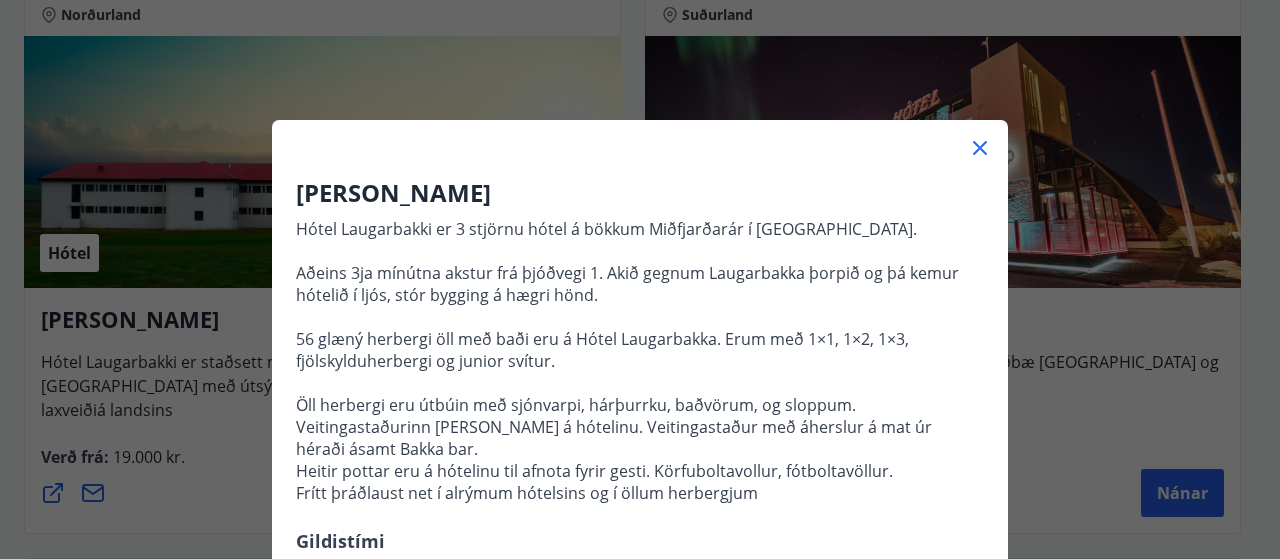 click on "Hótel Laugarbakki Hótel Laugarbakki er 3 stjörnu hótel á bökkum Miðfjarðarár í V-Húnavatnssýslu. Aðeins 3ja mínútna akstur frá þjóðvegi 1.  Akið gegnum Laugarbakka þorpið og þá kemur hótelið í ljós, stór bygging á hægri hönd. 56 glæný herbergi öll með baði eru á Hótel Laugarbakka.  Erum með 1×1, 1×2, 1×3, fjölskylduherbergi og junior svítur. Öll herbergi eru útbúin með sjónvarpi, hárþurrku, baðvörum, og sloppum. Veitingastaðurinn Bakki er á hótelinu.  Veitingastaður með áherslur á mat úr héraði ásamt Bakka bar. Heitir pottar eru á hótelinu til afnota fyrir gesti.  Körfuboltavollur, fótboltavöllur. Frítt þráðlaust net í alrýmum hótelsins og í öllum herbergjum
Gildistími Sumar 2025 : 01.06.2025 - 30.09.2025 Vetur 2025-2026 : 01.10.2025 - 30.04.2026 Sjá skilmála Innritun er kl. 15:00  Útritun kl. 11.00  afbókun með 48tíma fyrirvara
Hótel Laugarbakki Norðurland Skeggjagata 1 +531 5198600 hotel@laugarbakki.is" at bounding box center [640, 279] 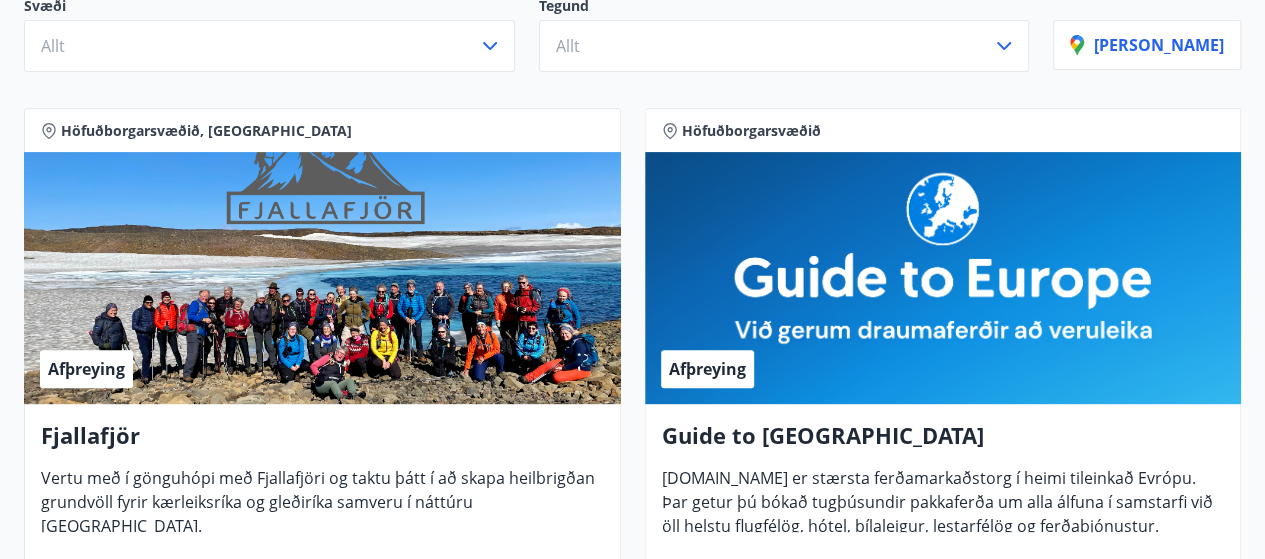 scroll, scrollTop: 0, scrollLeft: 0, axis: both 